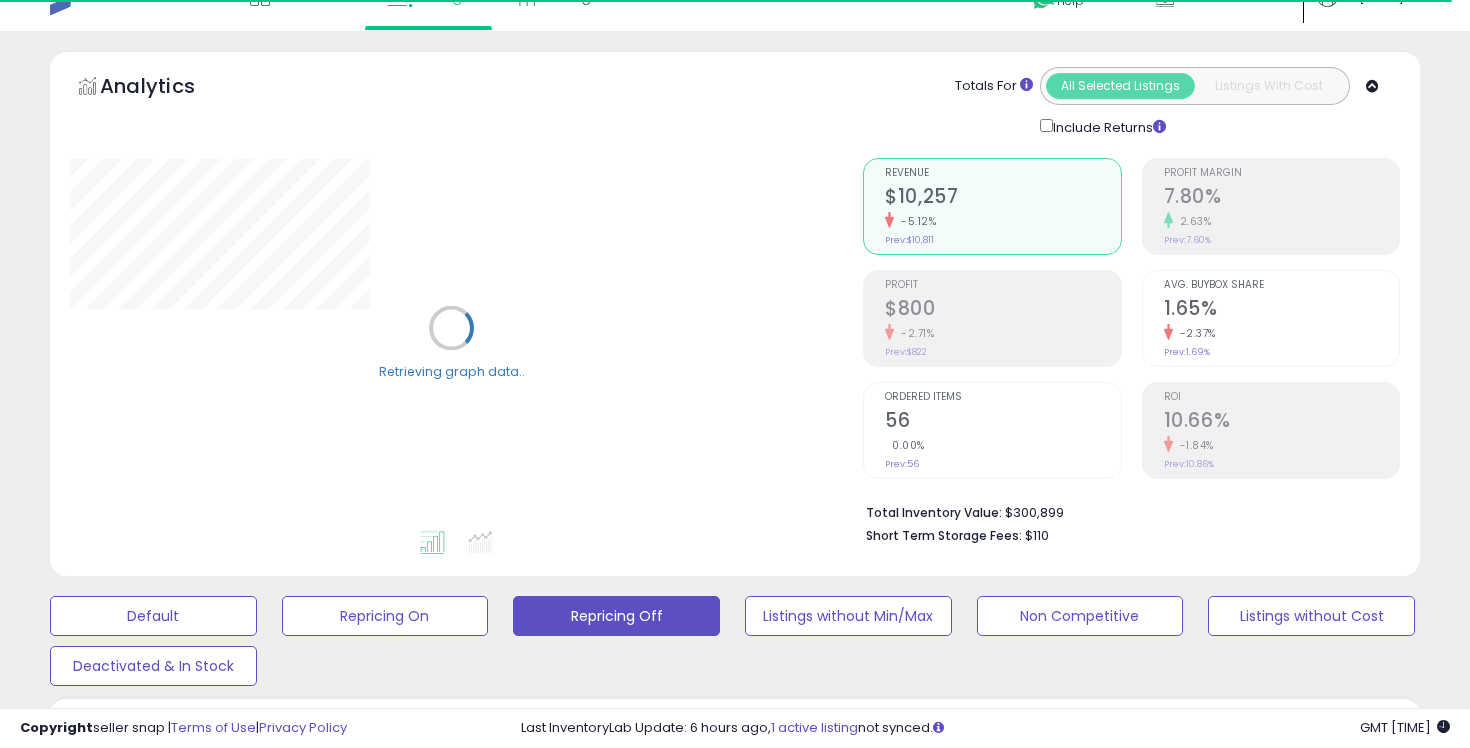 scroll, scrollTop: 32, scrollLeft: 0, axis: vertical 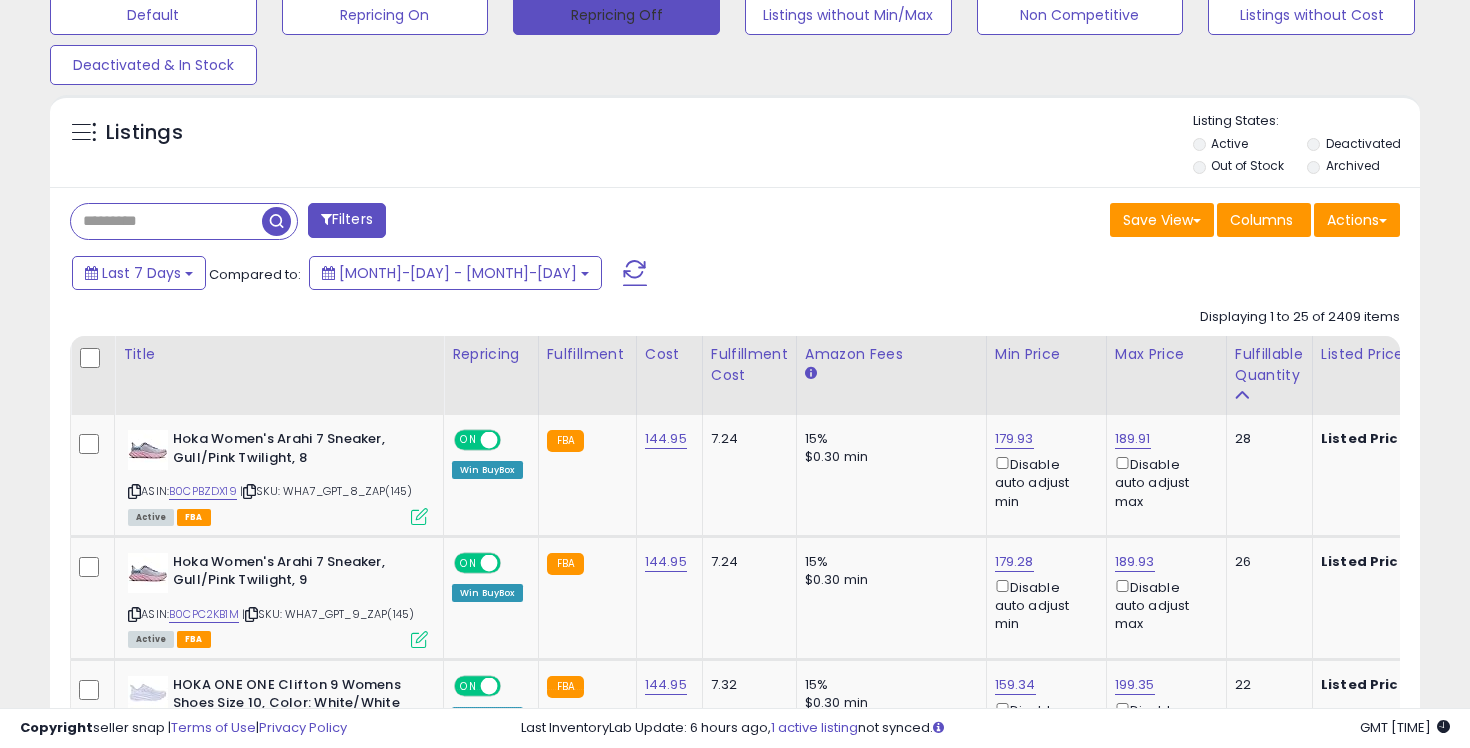 click on "Repricing Off" at bounding box center [616, 15] 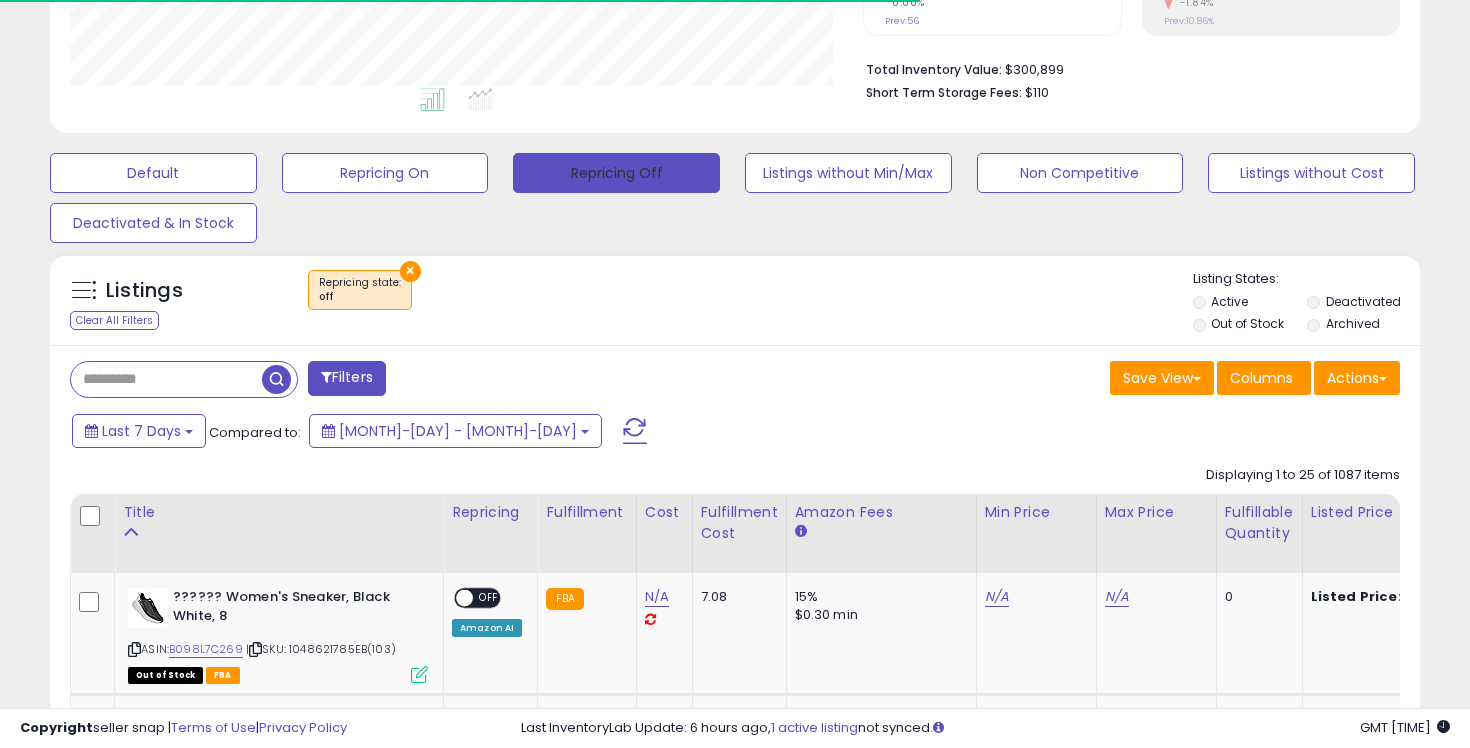 scroll, scrollTop: 635, scrollLeft: 0, axis: vertical 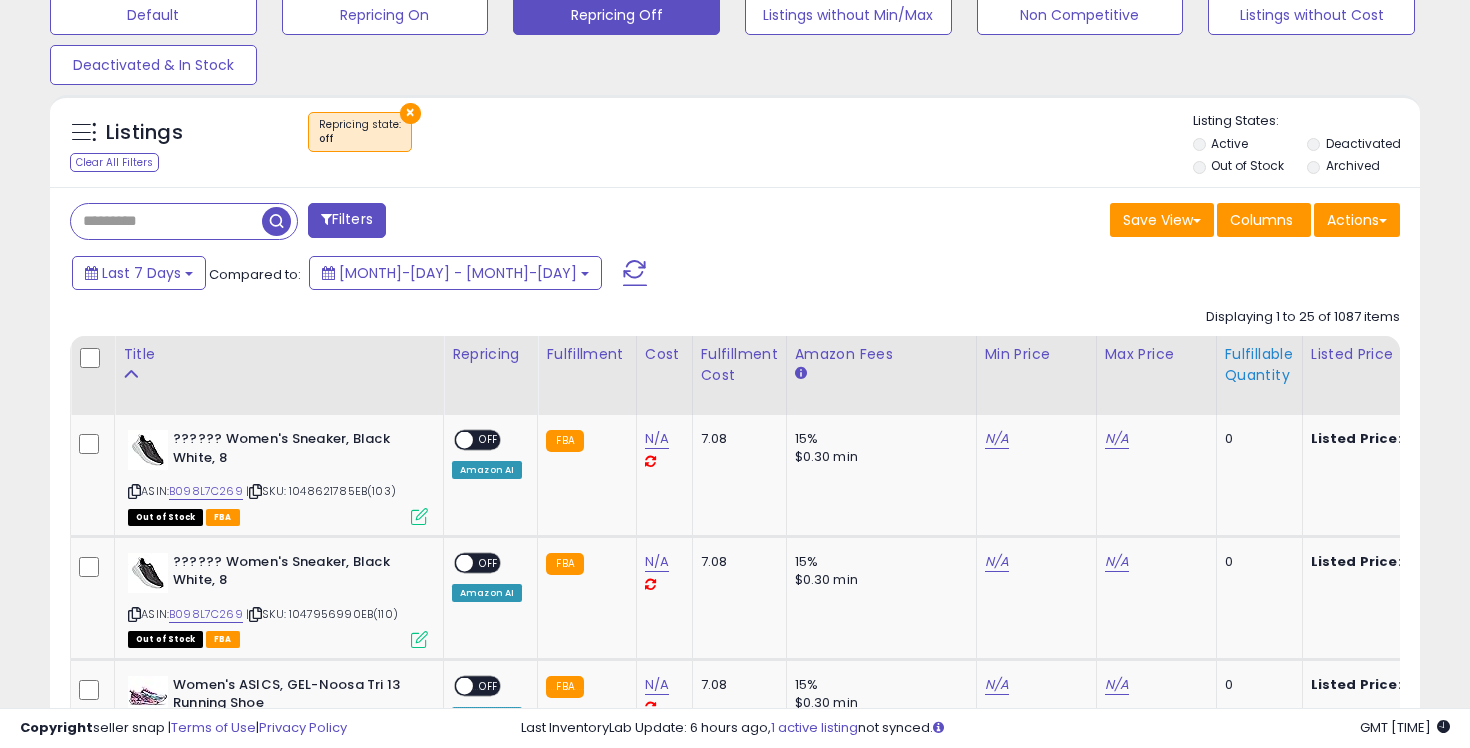 click on "Fulfillable Quantity" at bounding box center (1259, 365) 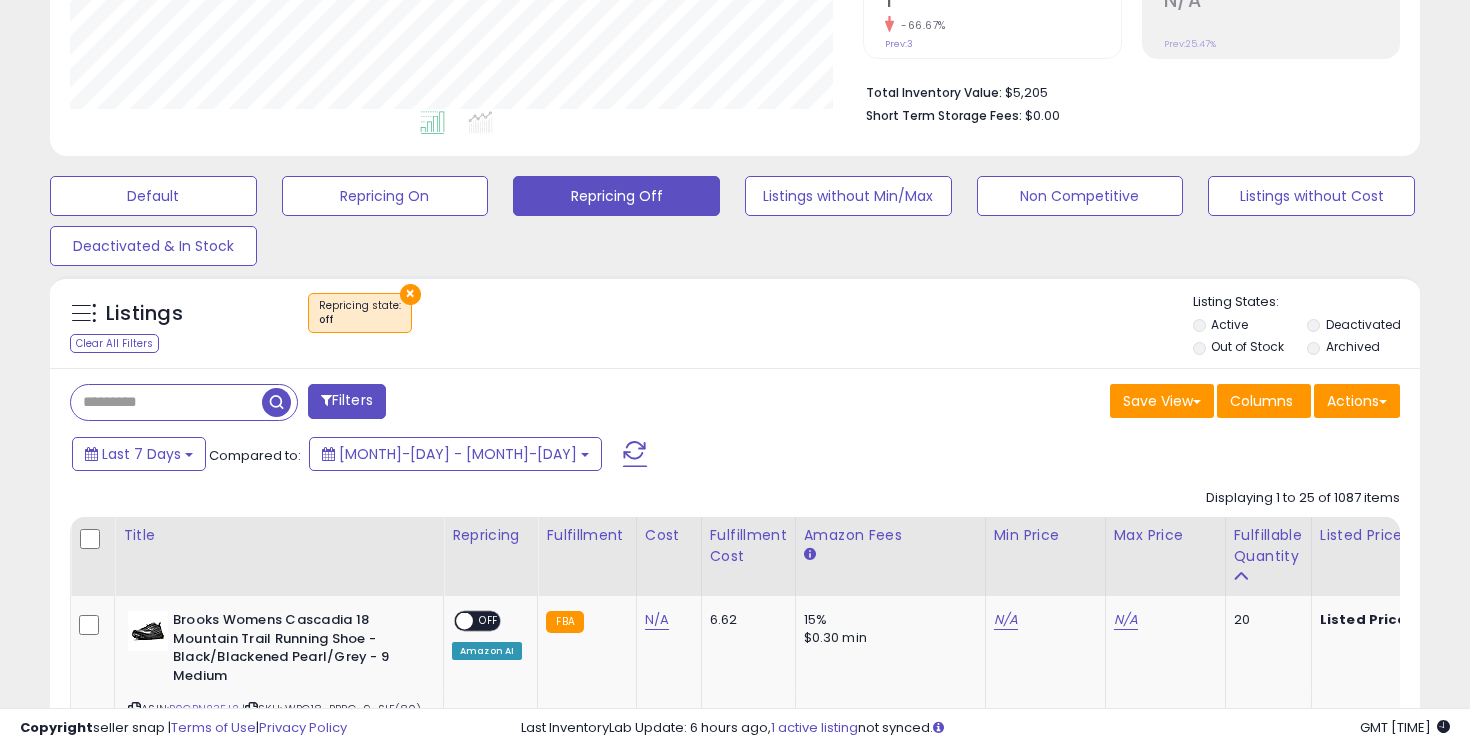 scroll, scrollTop: 882, scrollLeft: 0, axis: vertical 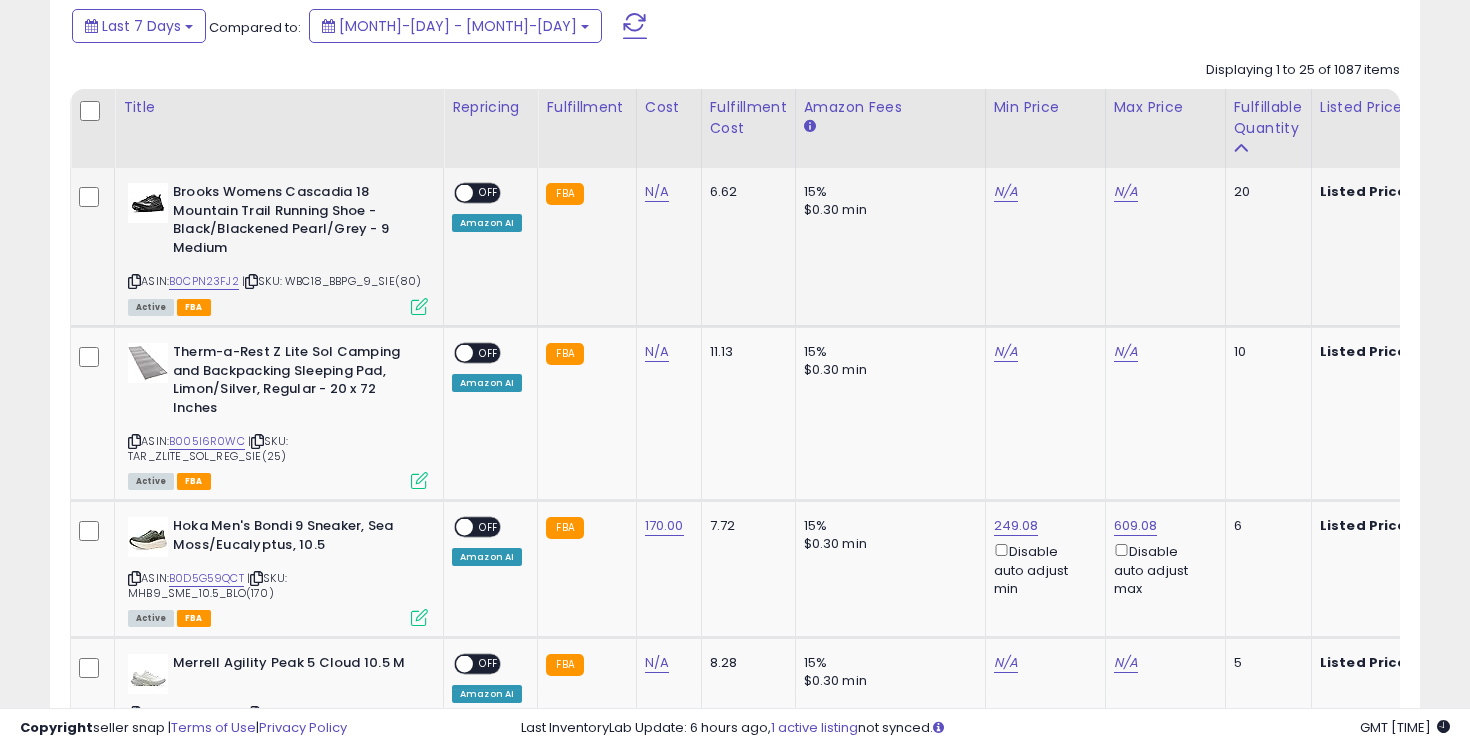 click at bounding box center [134, 281] 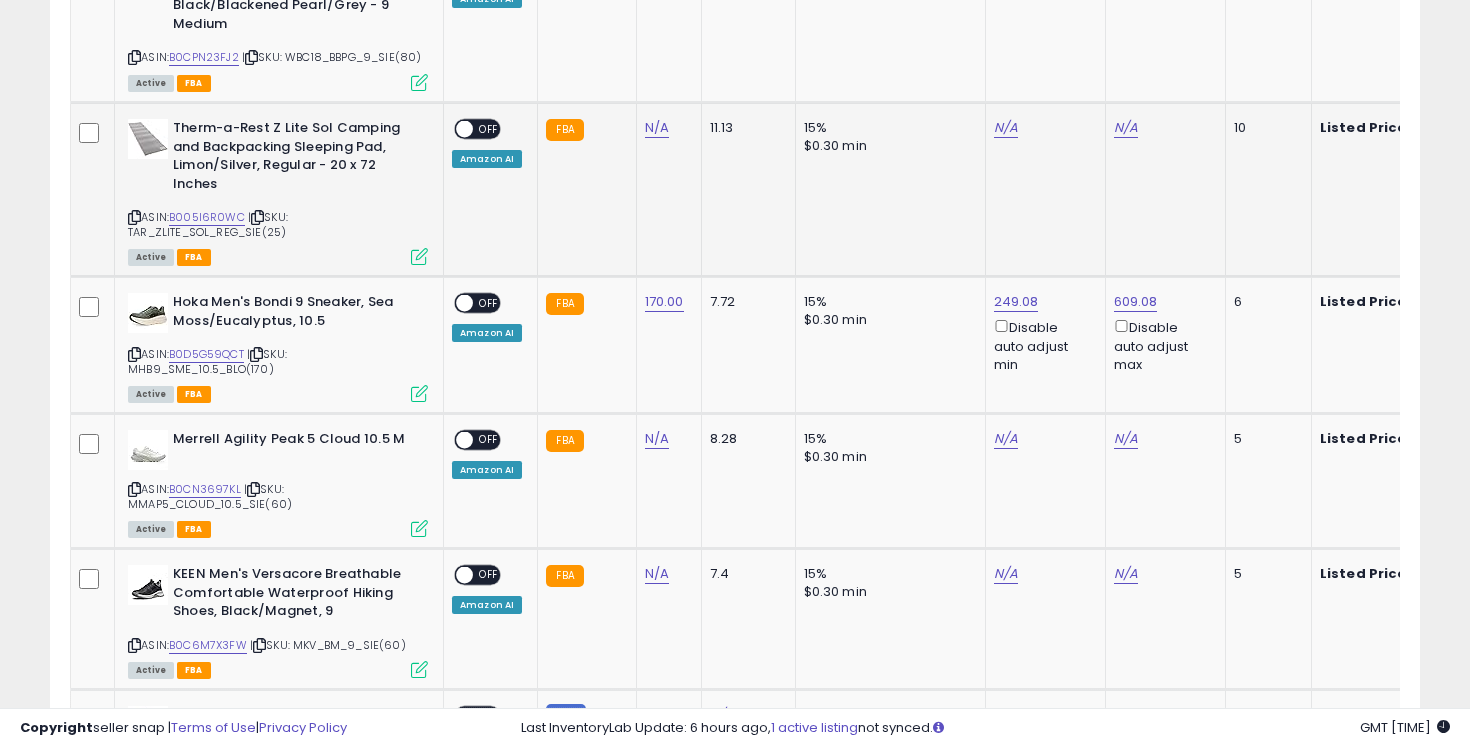 scroll, scrollTop: 1109, scrollLeft: 0, axis: vertical 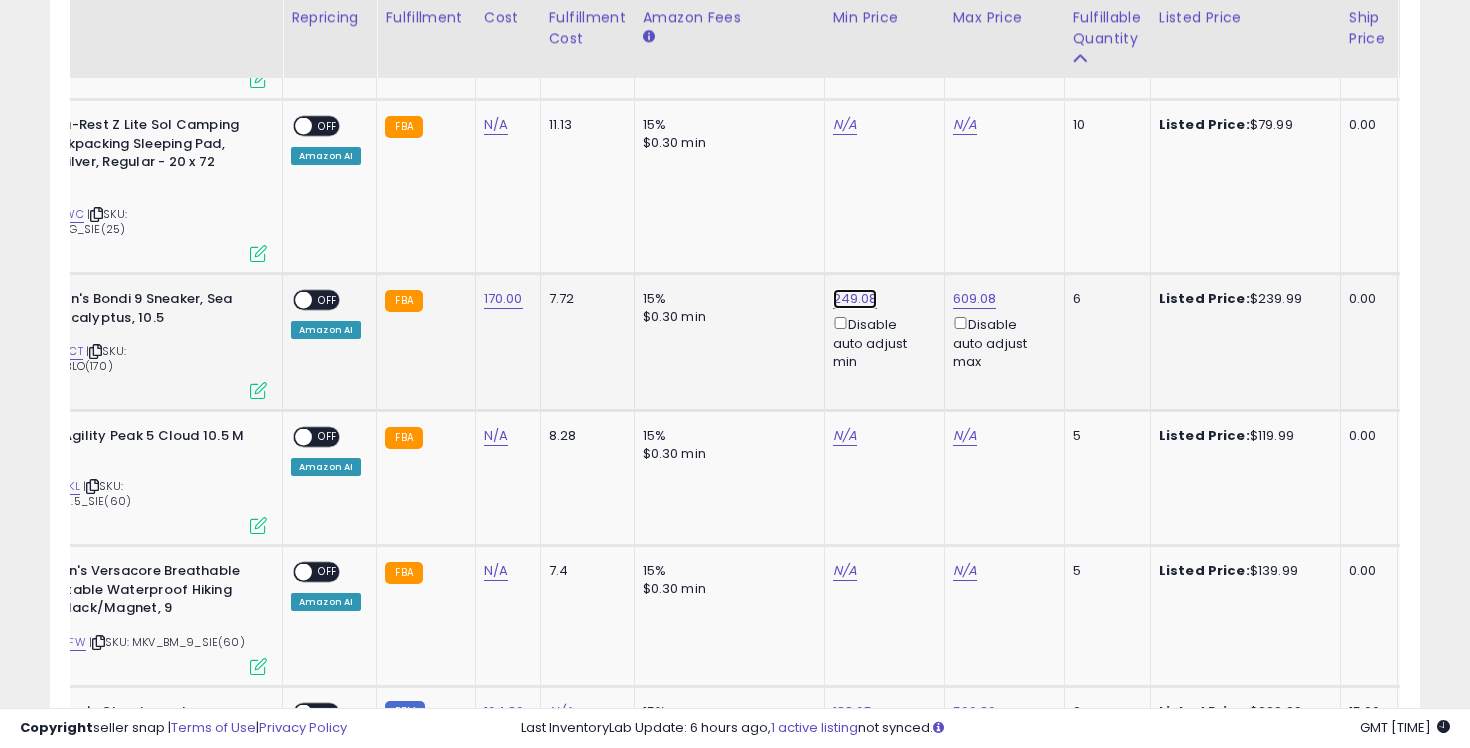 click on "249.08" at bounding box center [845, -35] 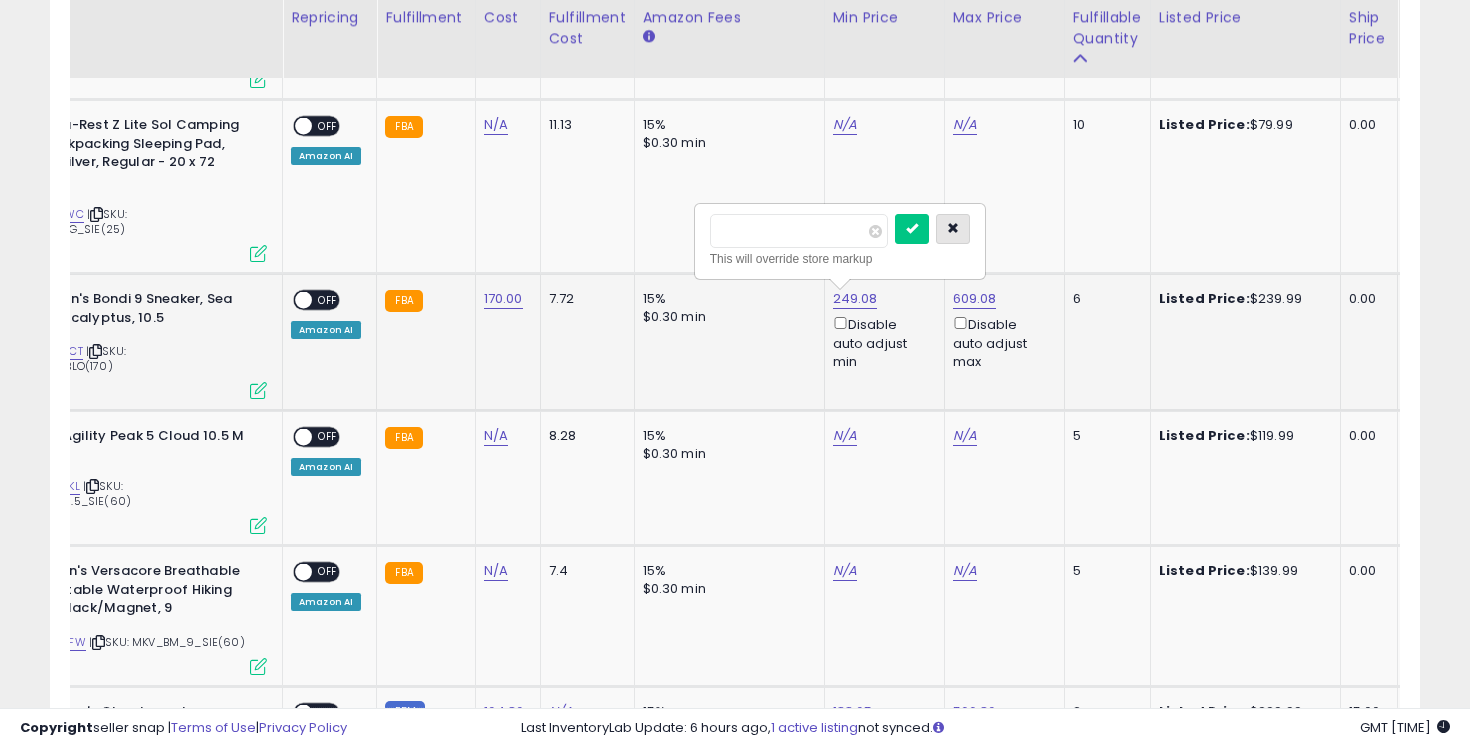 click at bounding box center (953, 229) 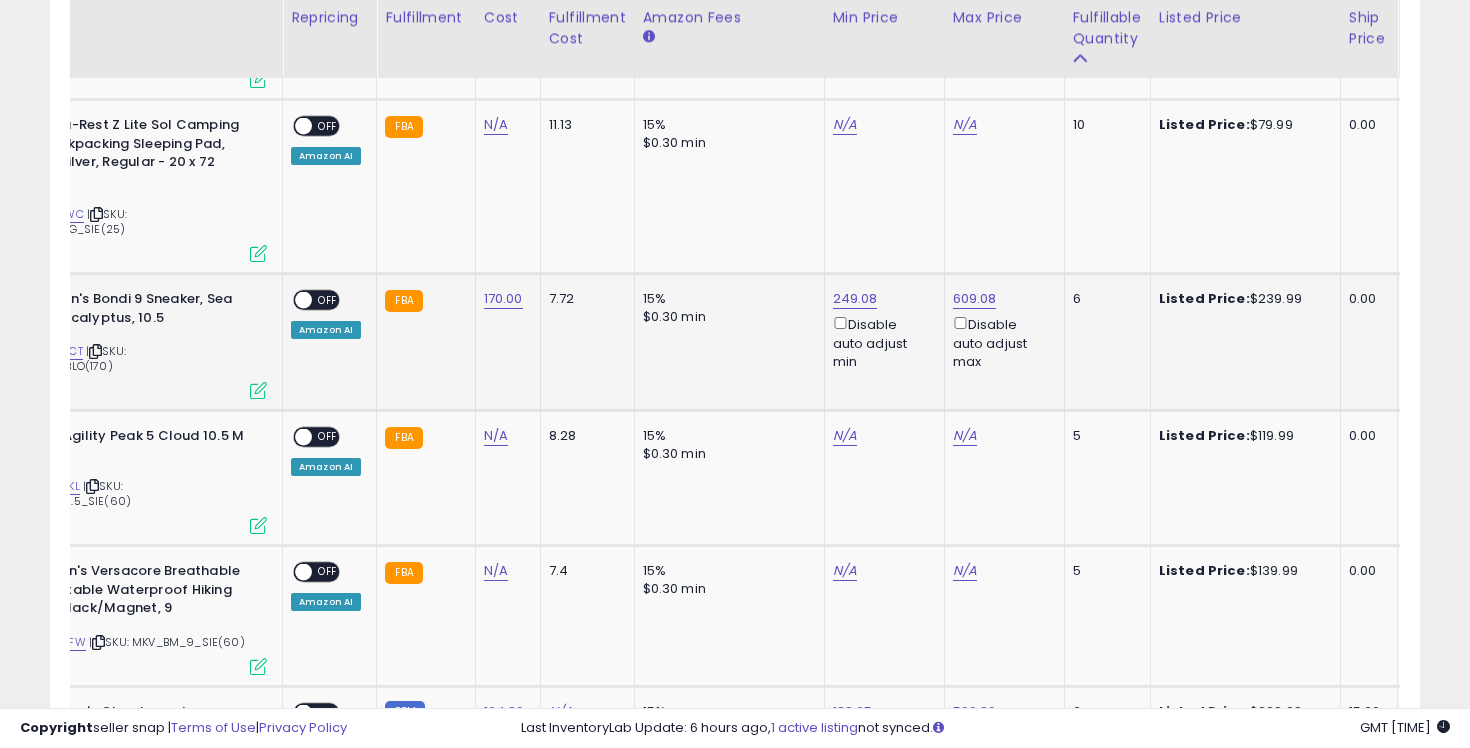 click at bounding box center [258, 390] 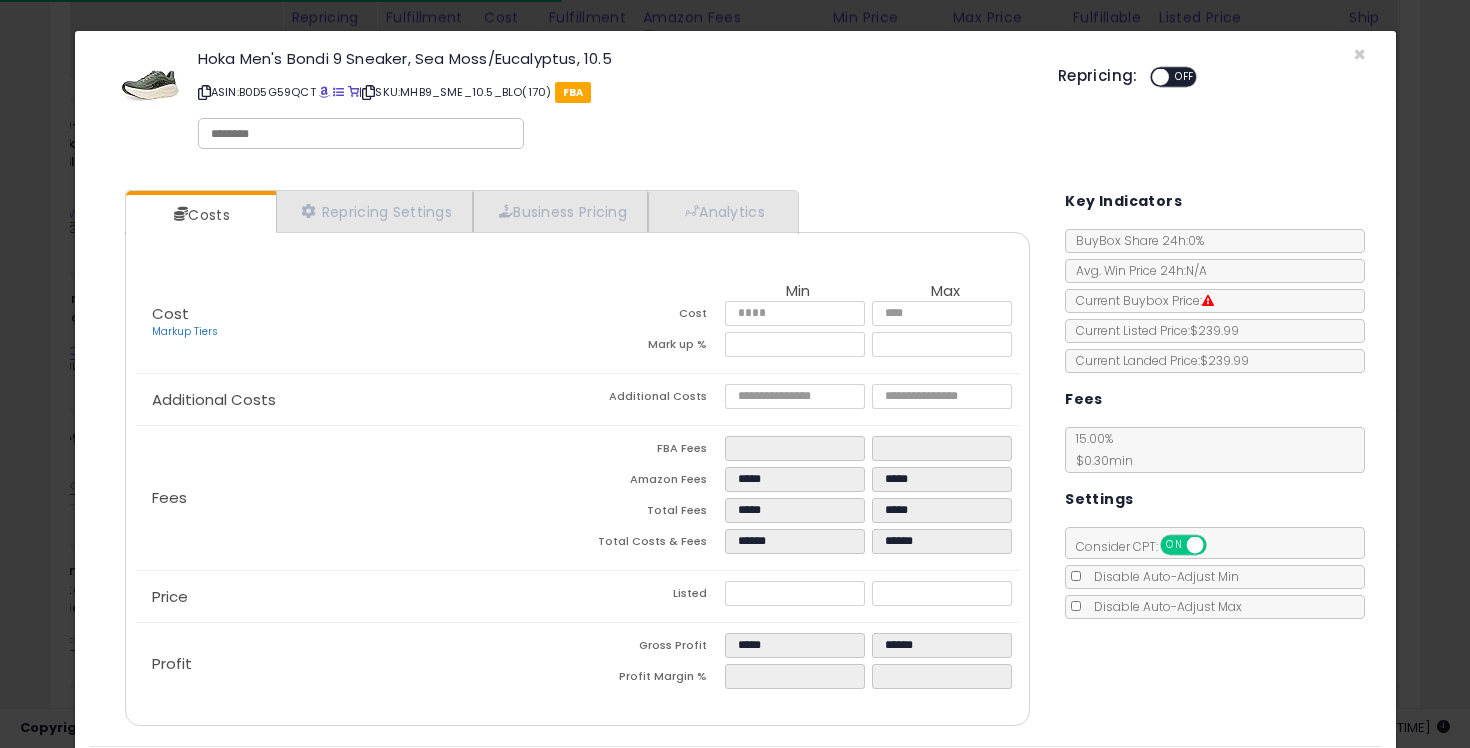 scroll, scrollTop: 62, scrollLeft: 0, axis: vertical 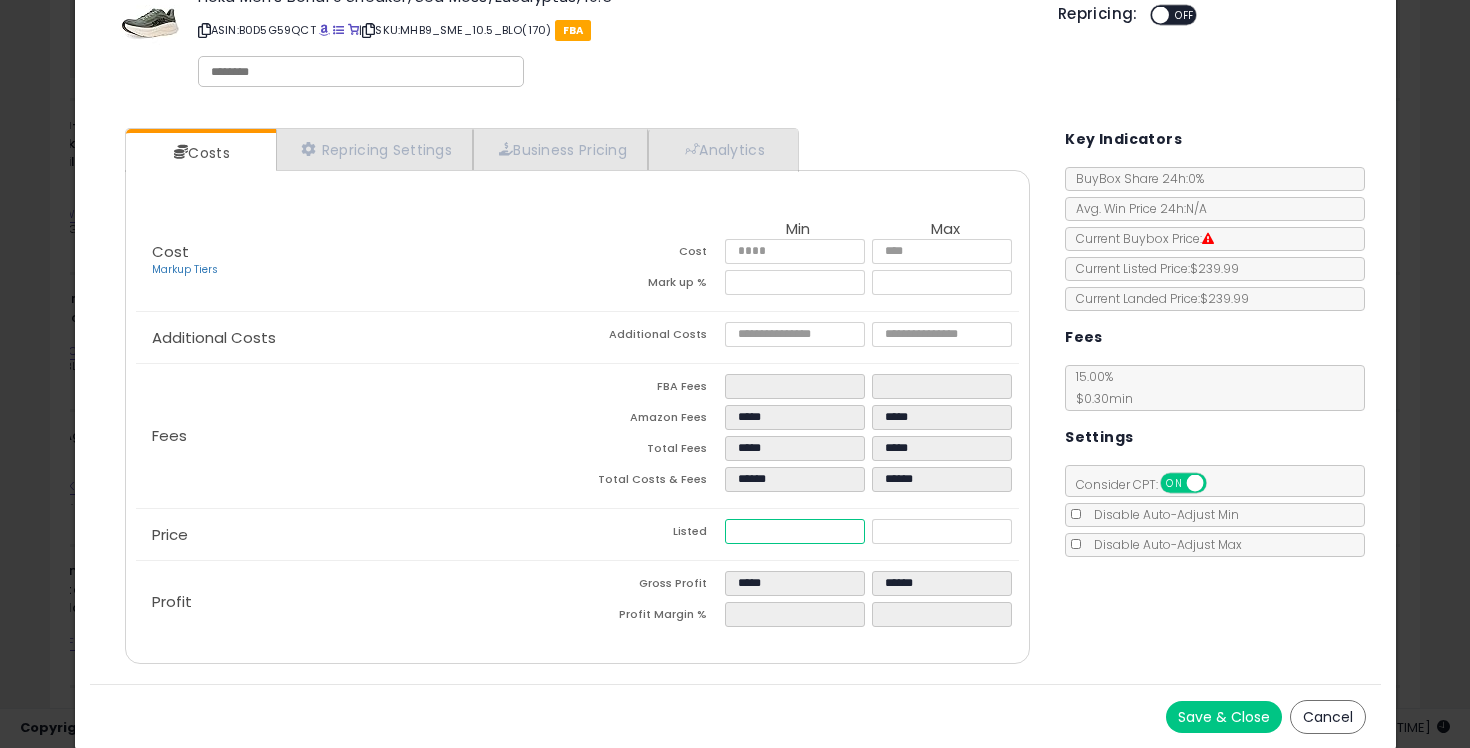 drag, startPoint x: 788, startPoint y: 531, endPoint x: 747, endPoint y: 530, distance: 41.01219 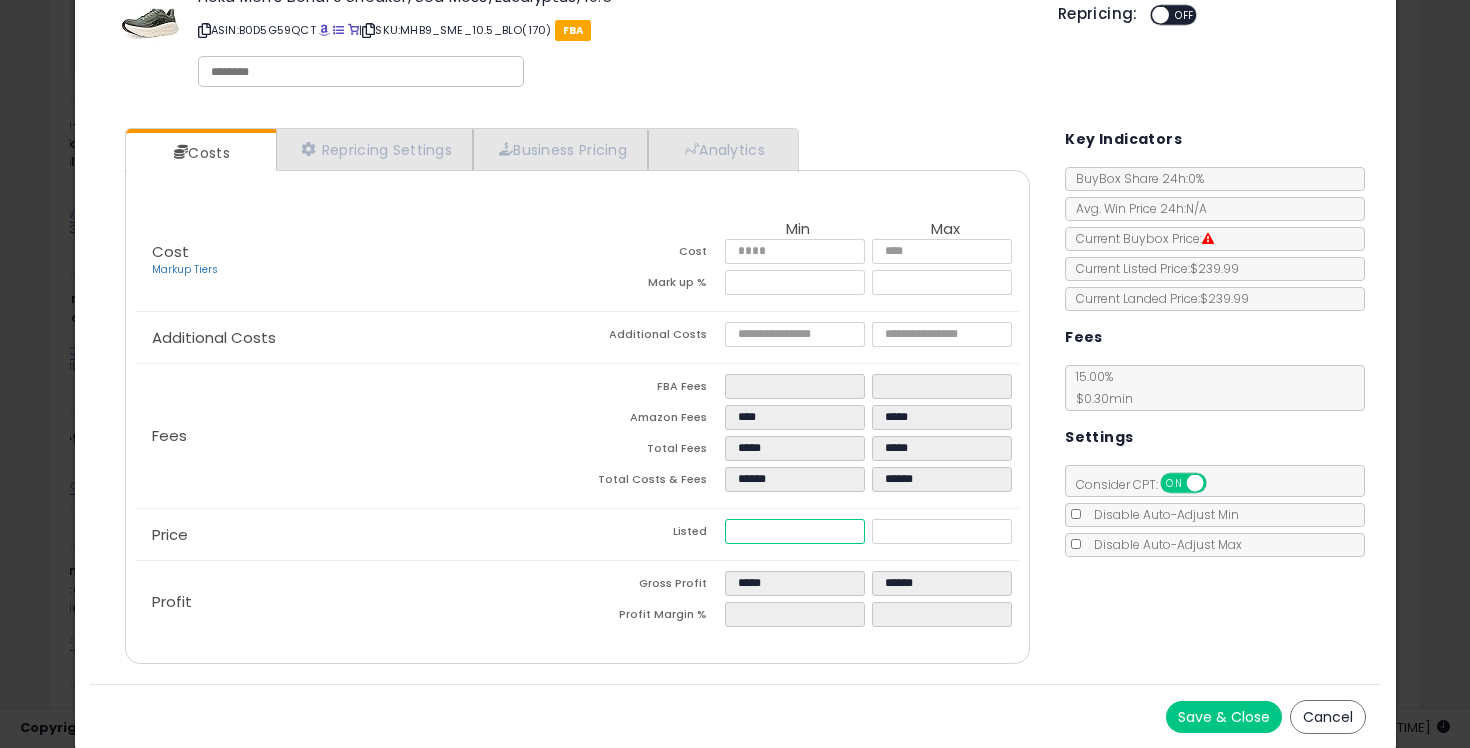 type on "*****" 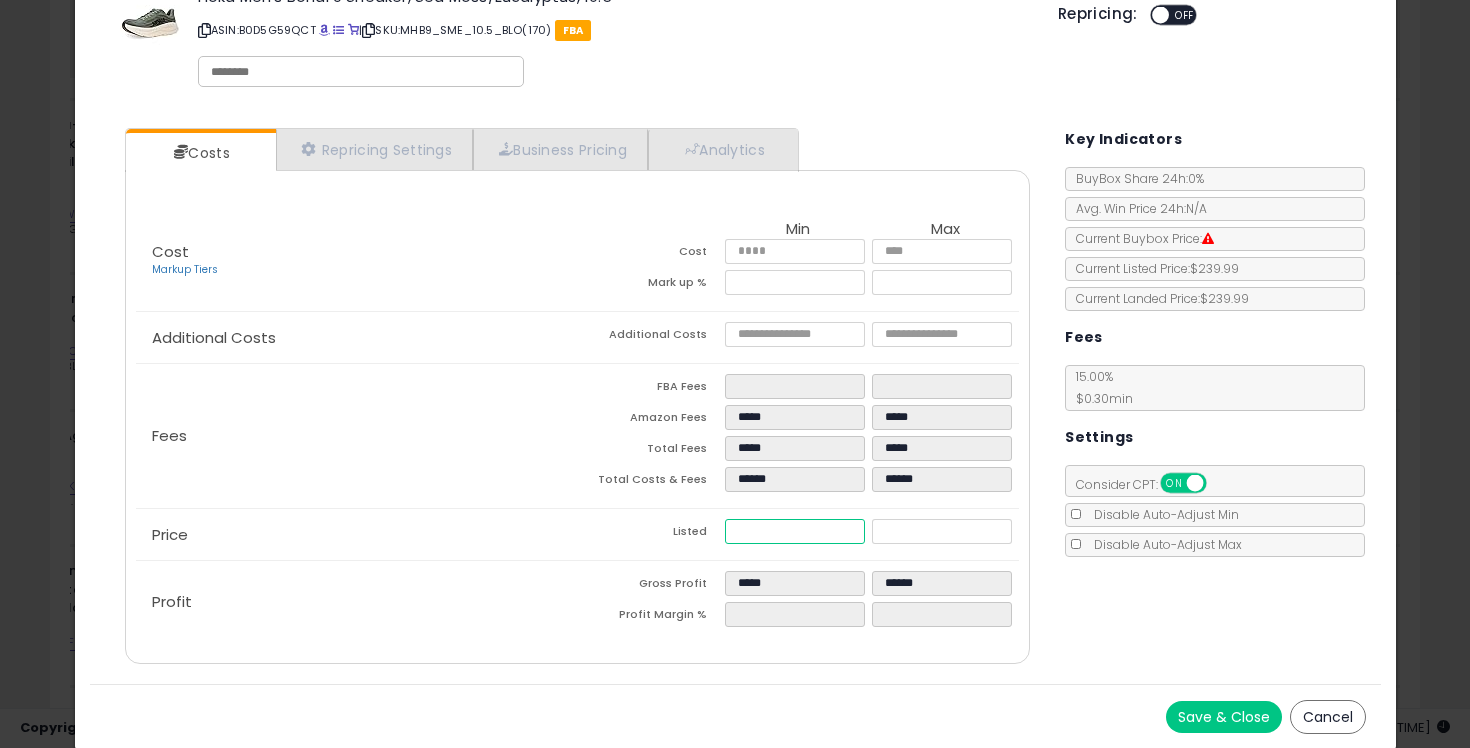 type on "*****" 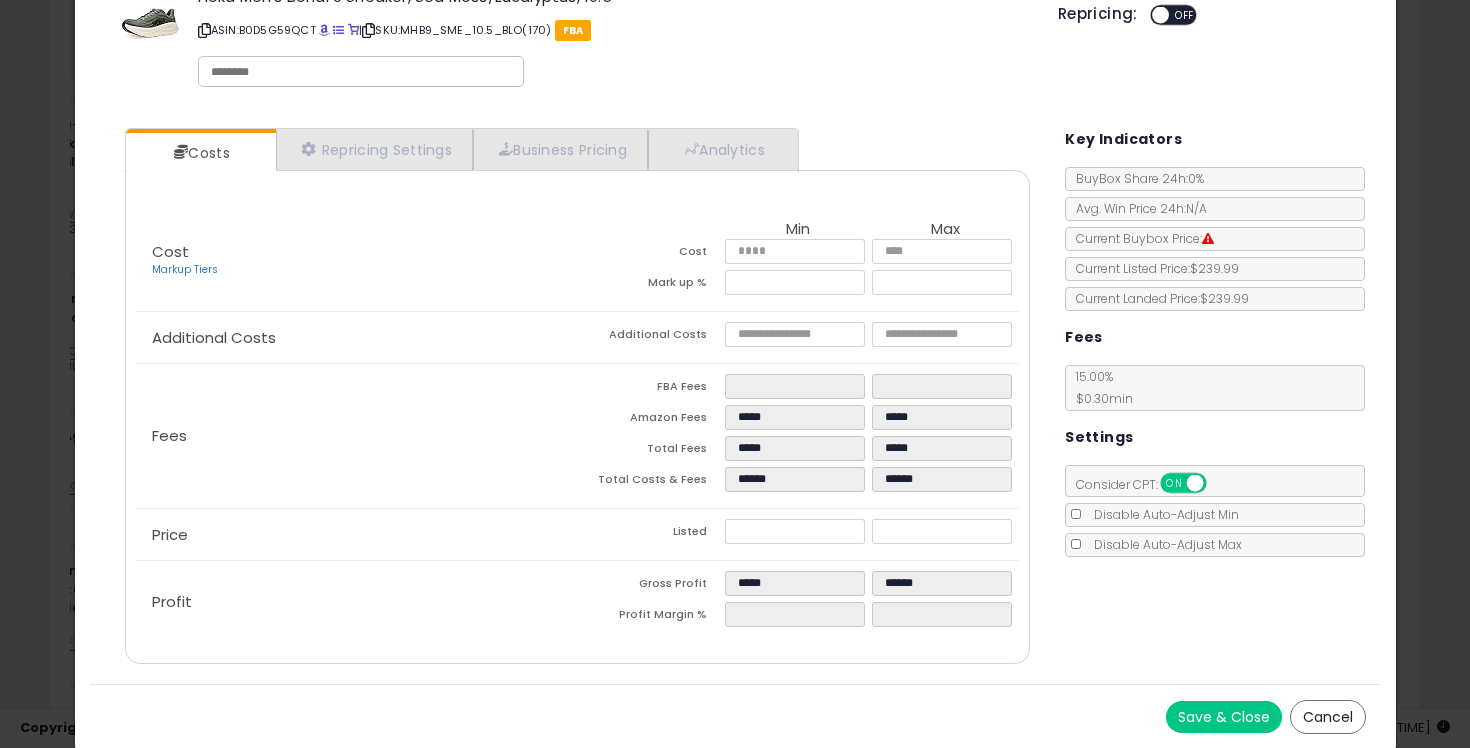 type on "*****" 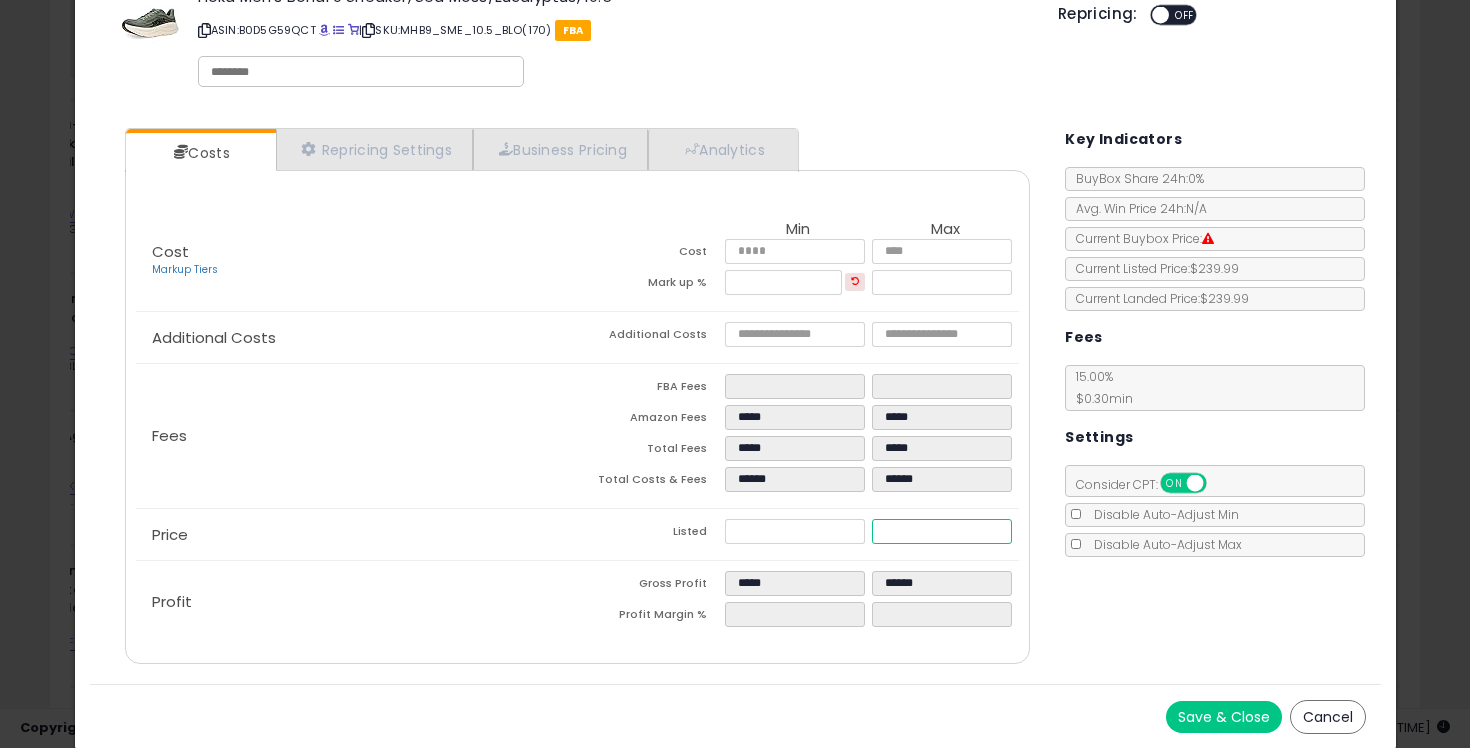 drag, startPoint x: 937, startPoint y: 532, endPoint x: 879, endPoint y: 529, distance: 58.077534 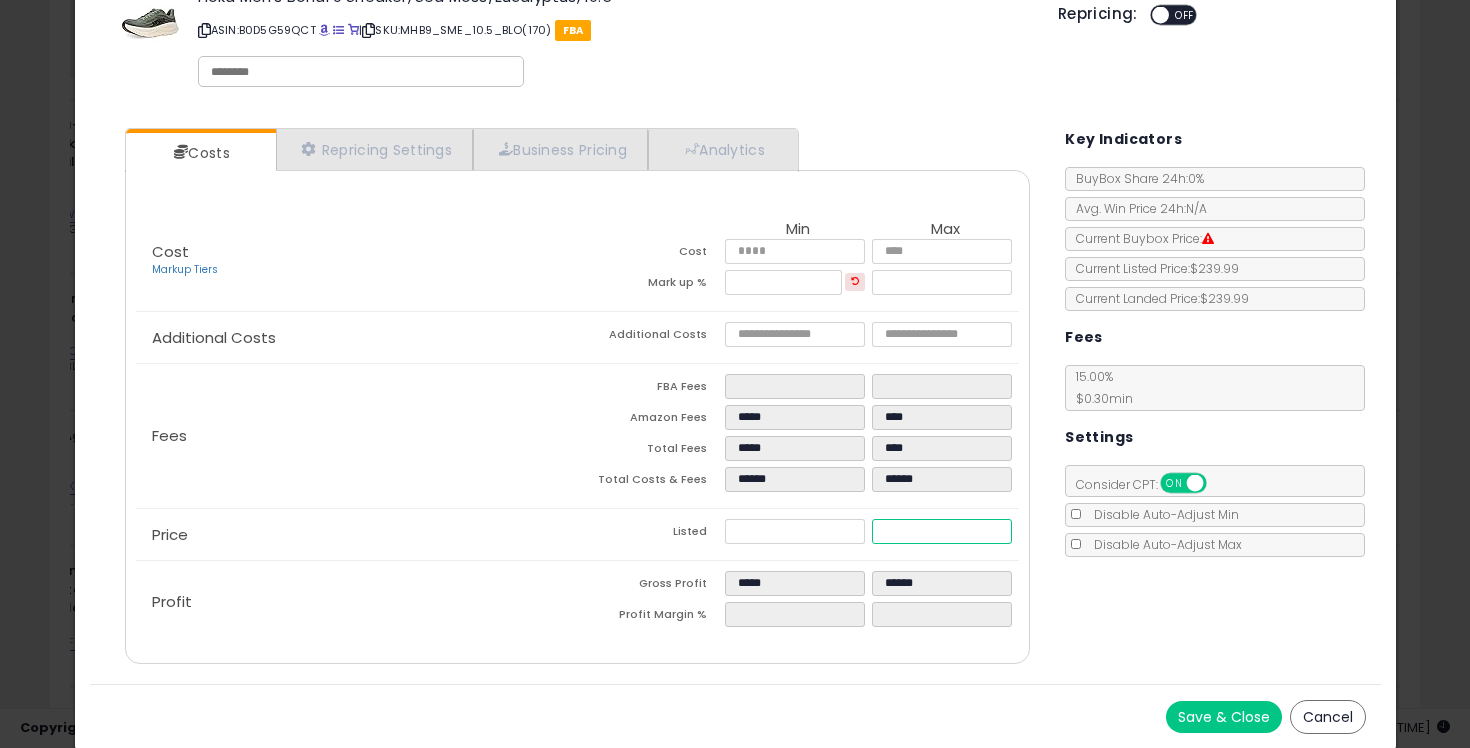 type on "****" 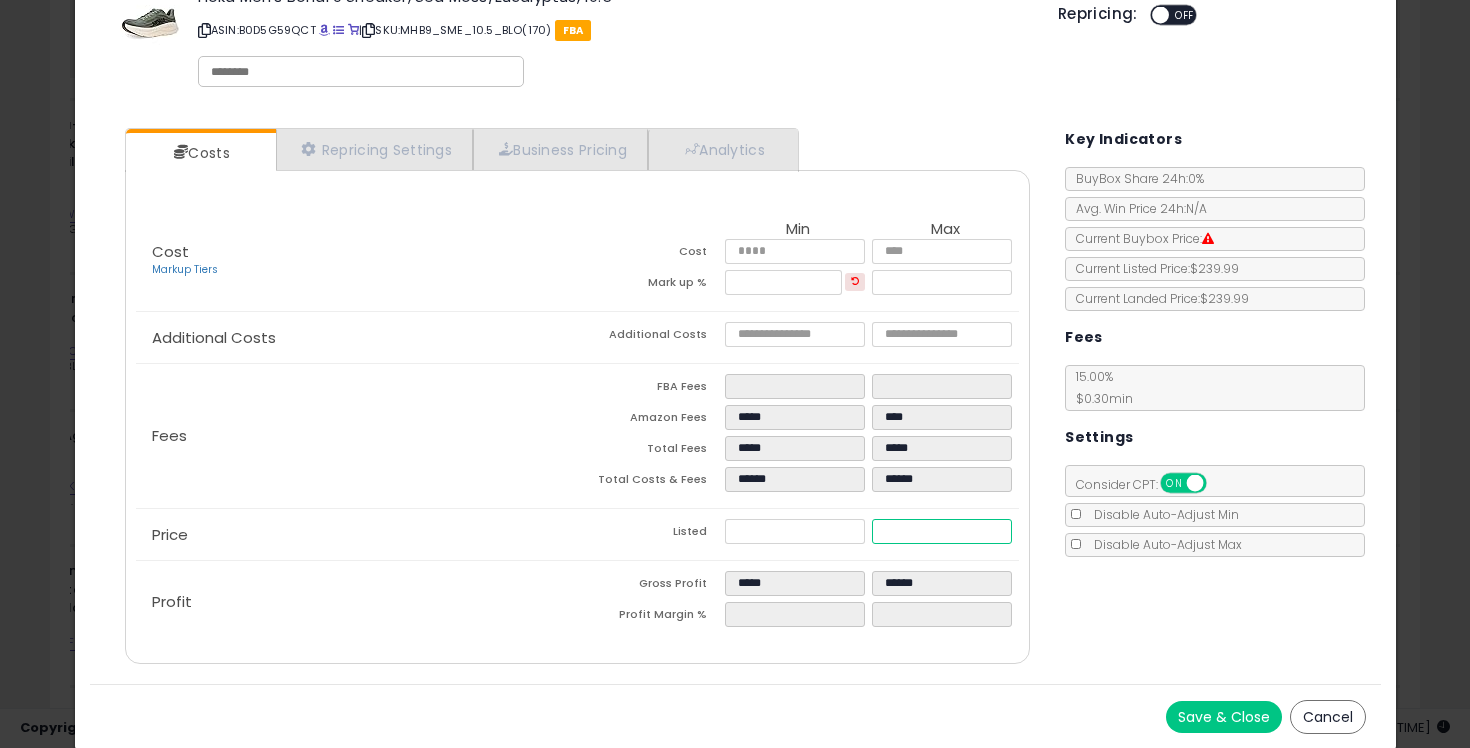 type on "*****" 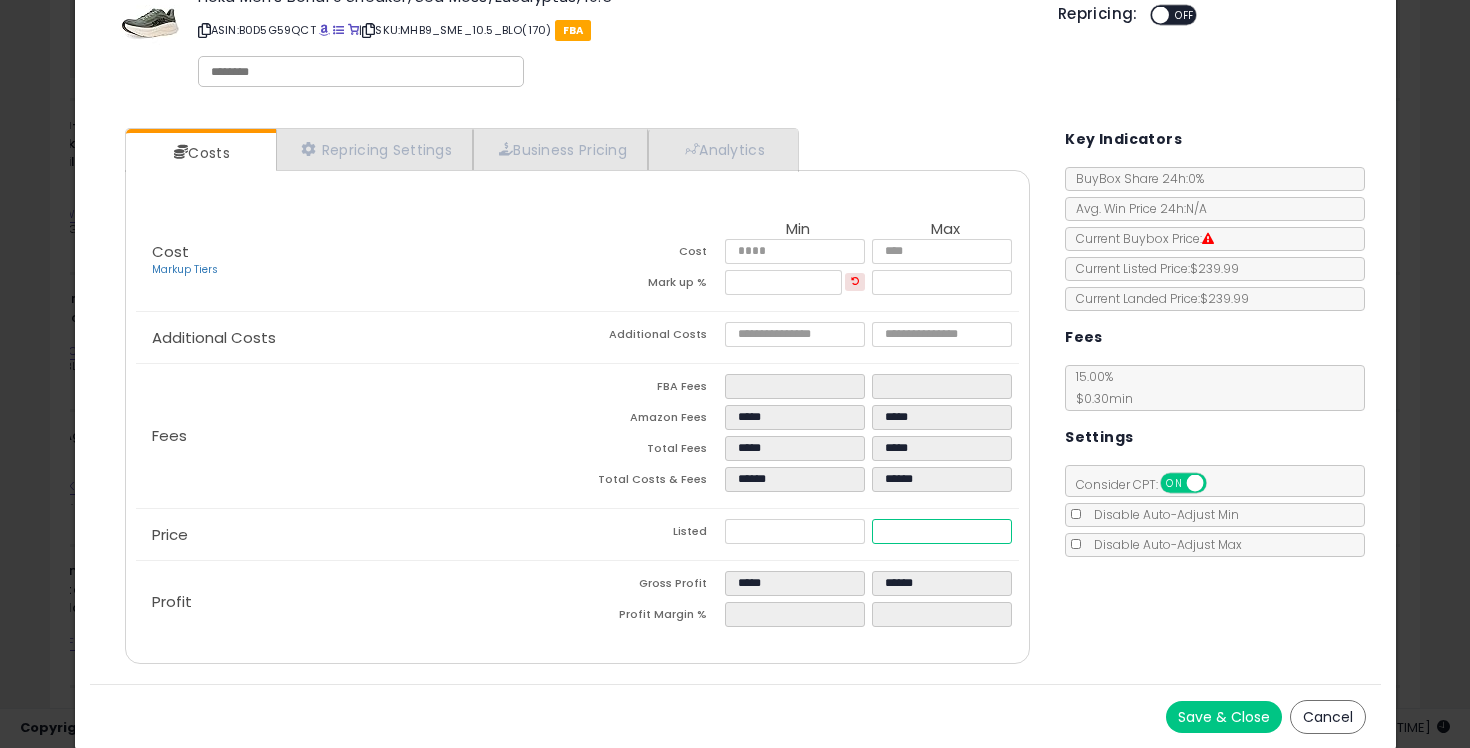 type on "*****" 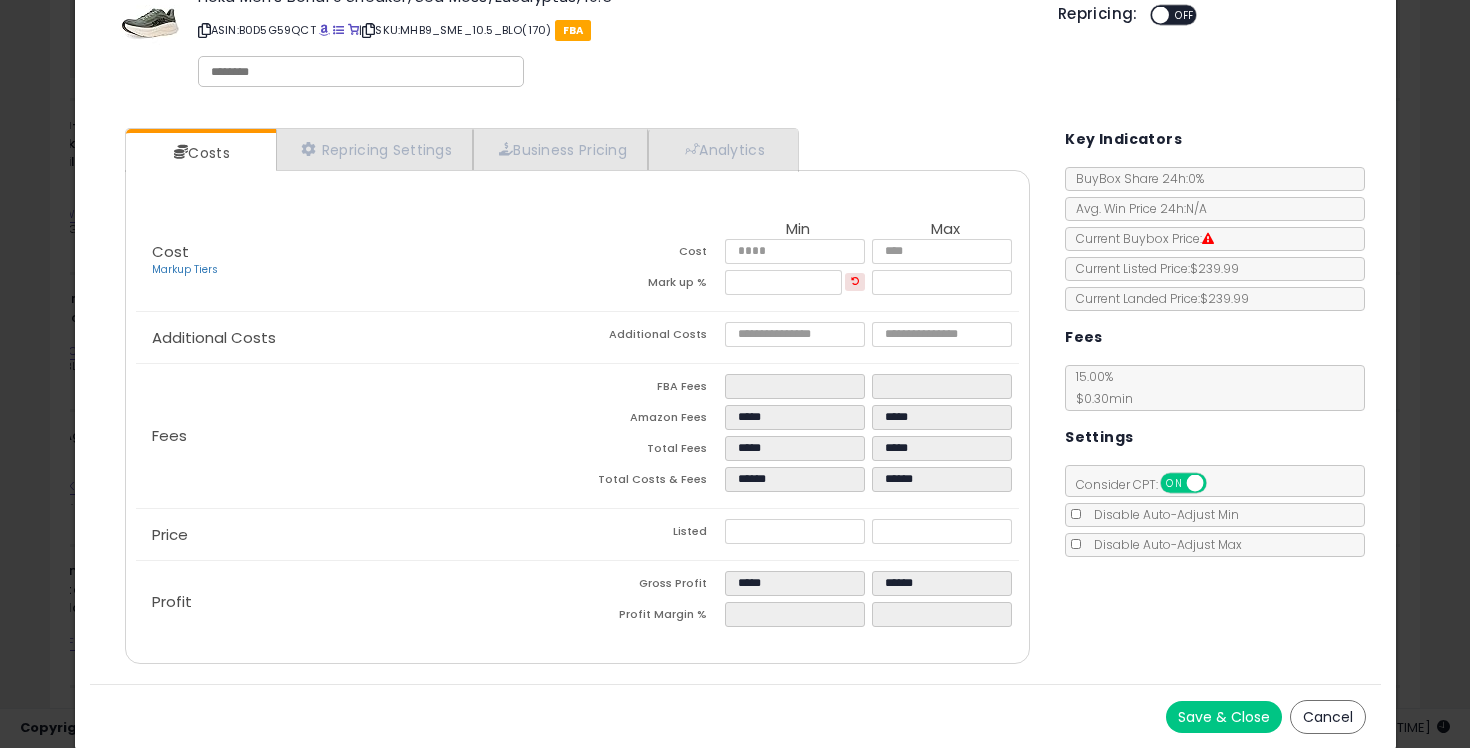 type on "*****" 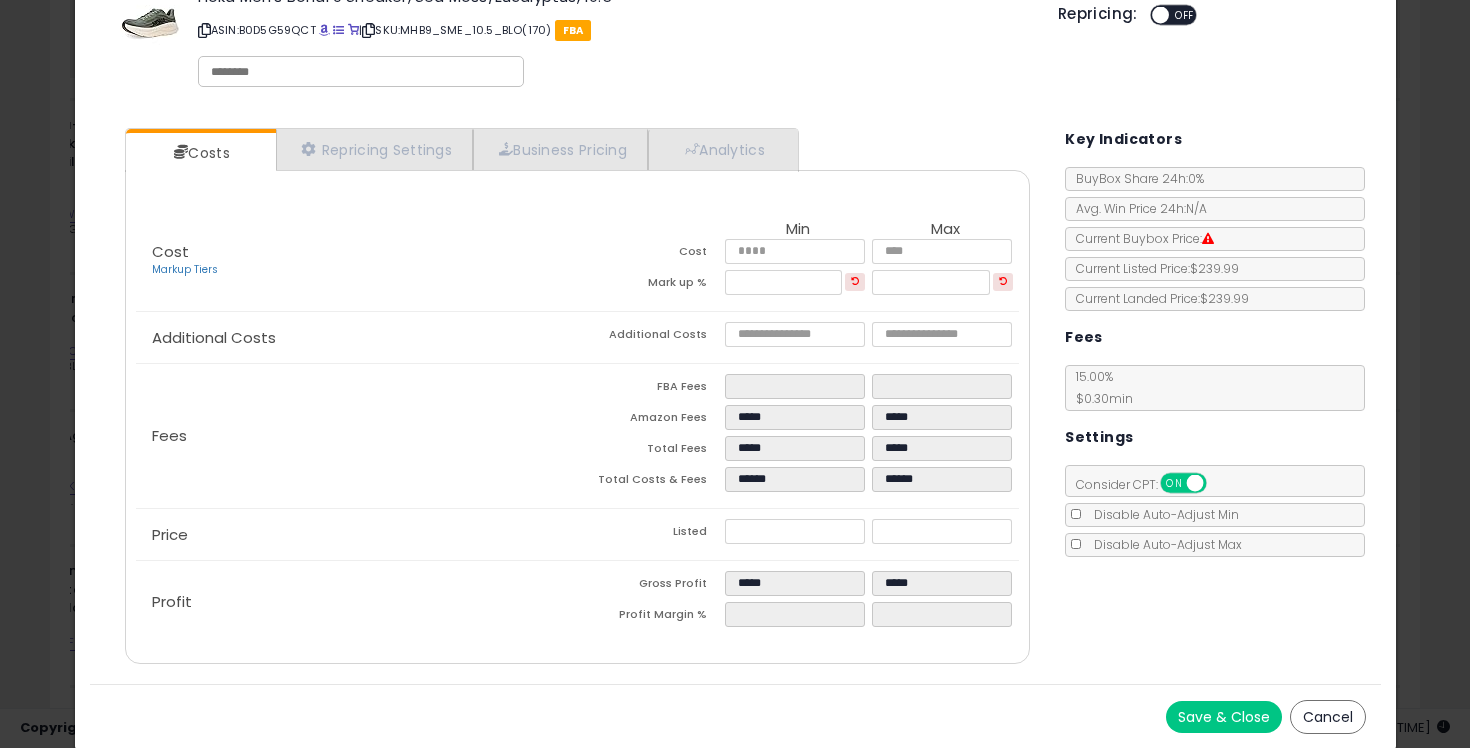 click on "Costs
Repricing Settings
Business Pricing
Analytics
Cost" at bounding box center [578, 398] 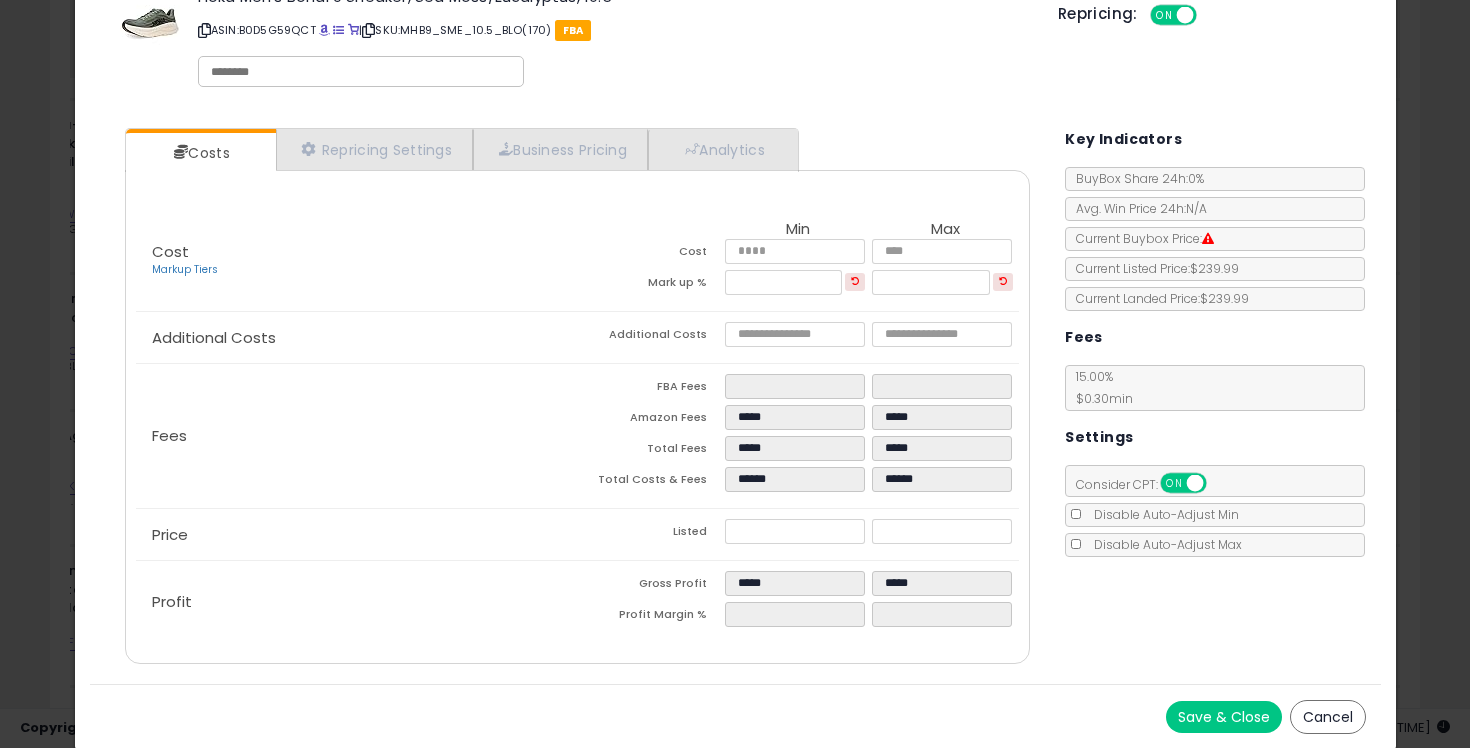 click on "Save & Close" at bounding box center (1224, 717) 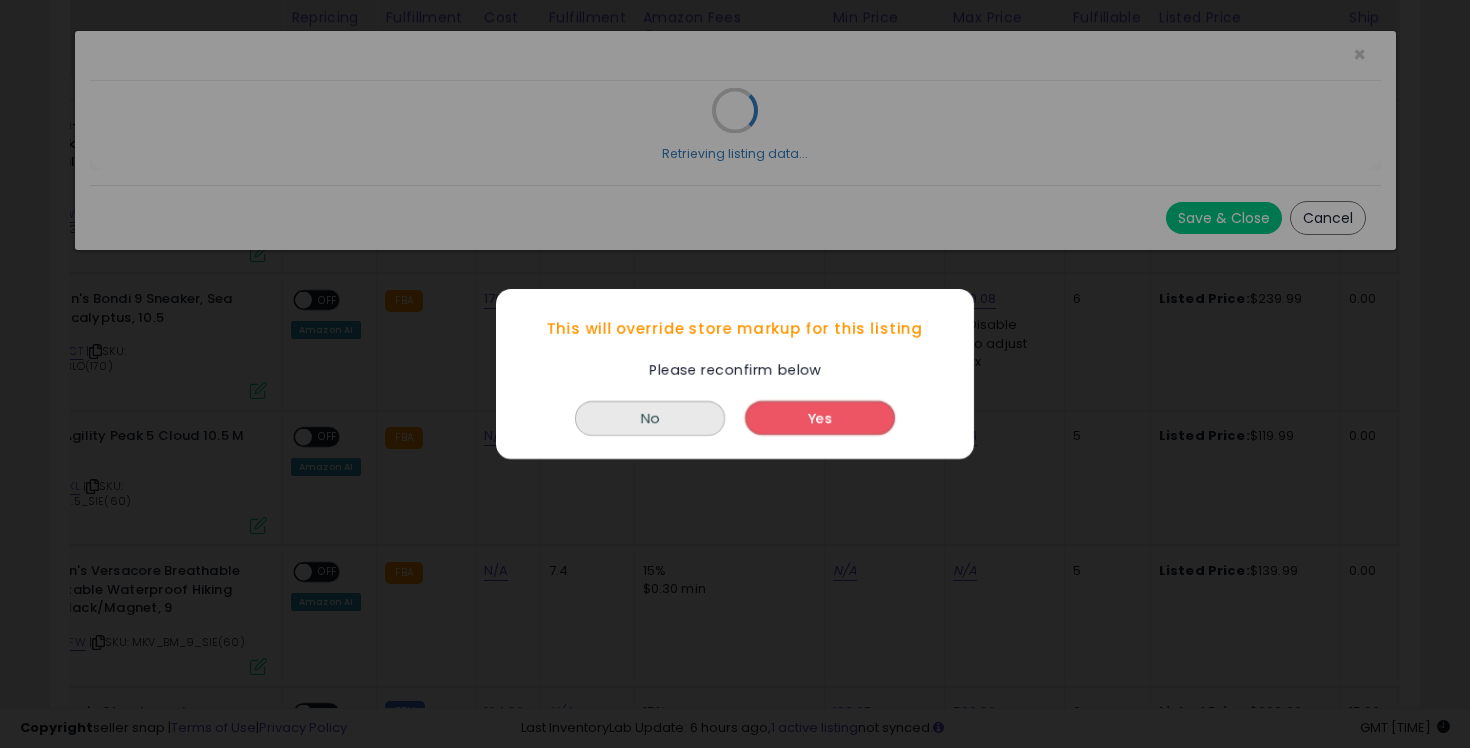 scroll, scrollTop: 0, scrollLeft: 0, axis: both 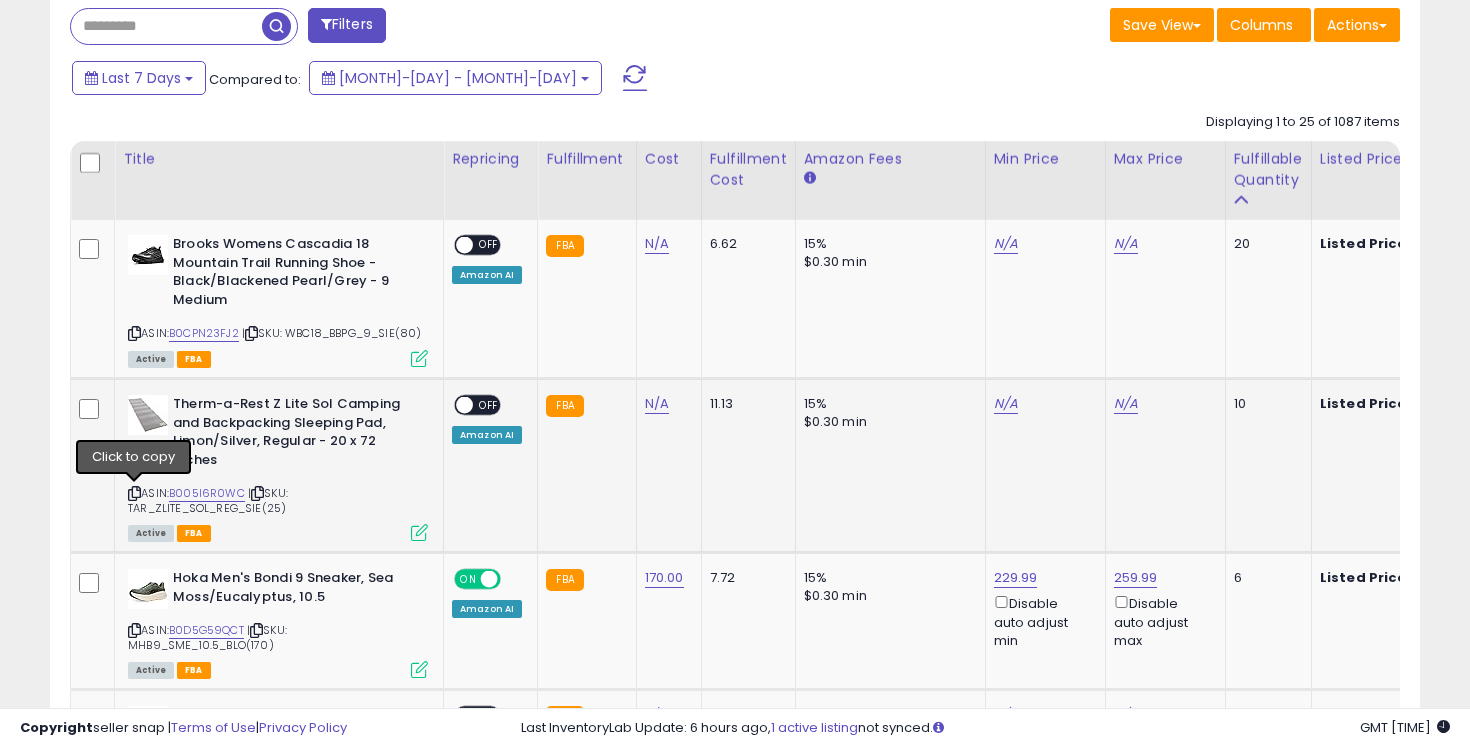 click at bounding box center [134, 493] 